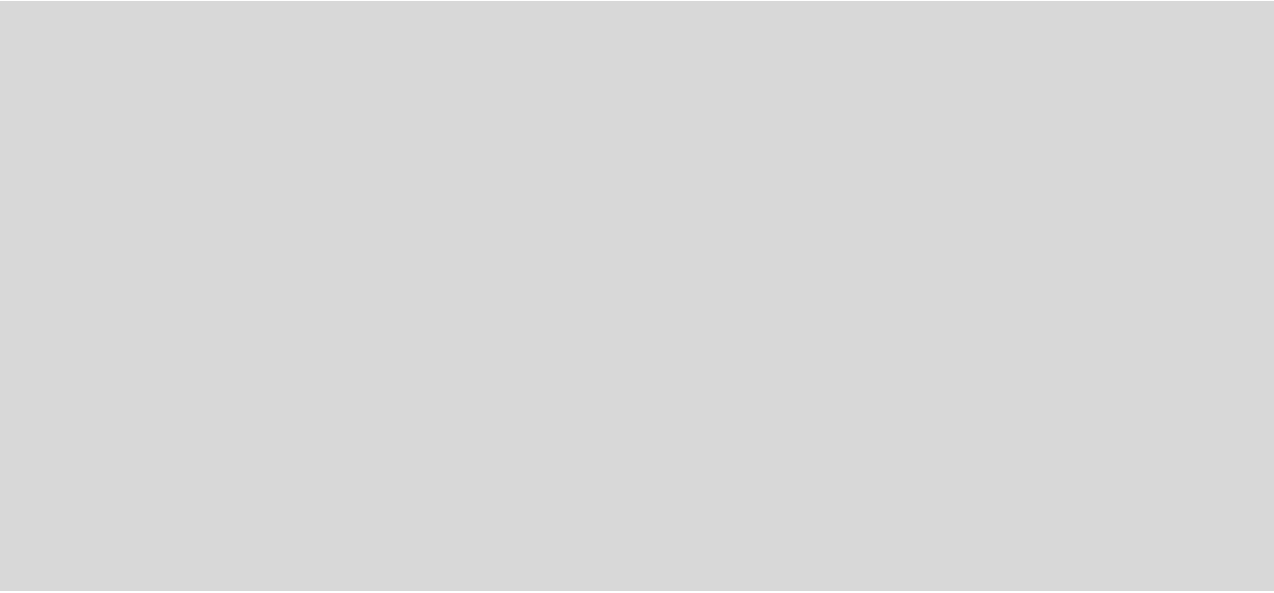 scroll, scrollTop: 0, scrollLeft: 0, axis: both 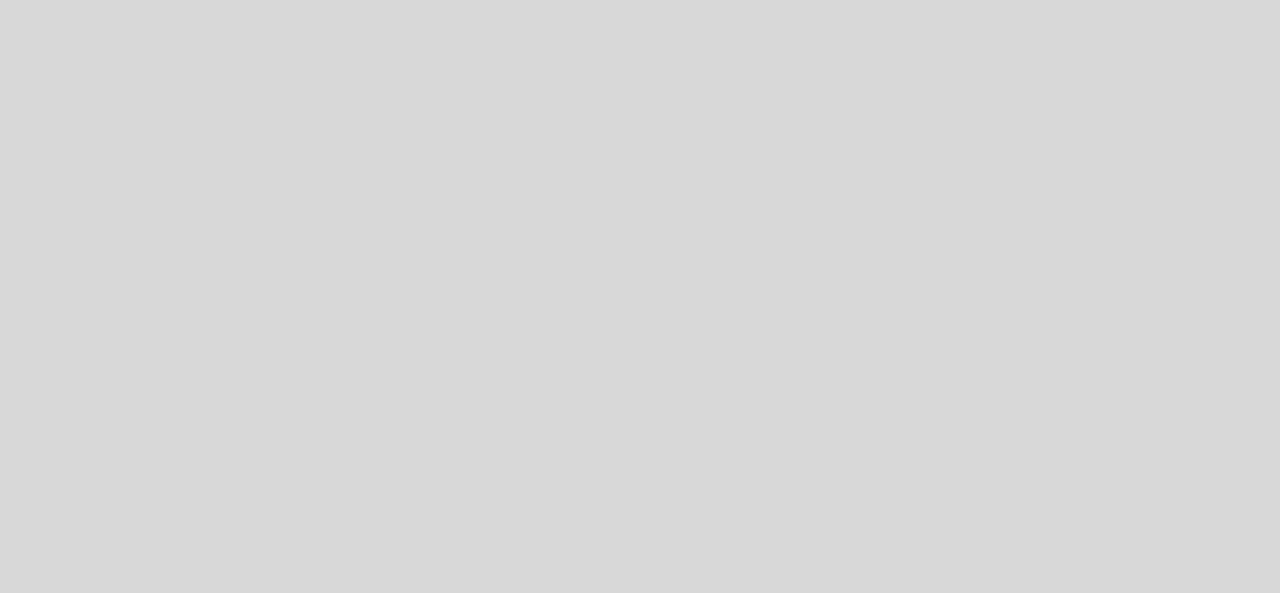 select on "es" 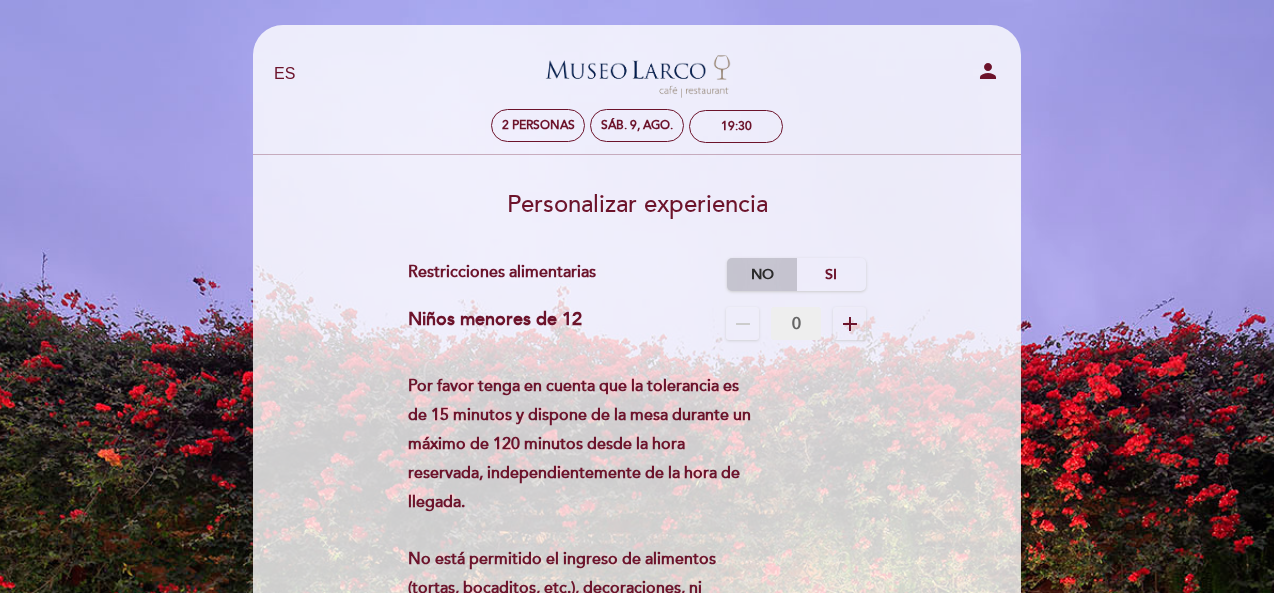 click on "No" at bounding box center [762, 274] 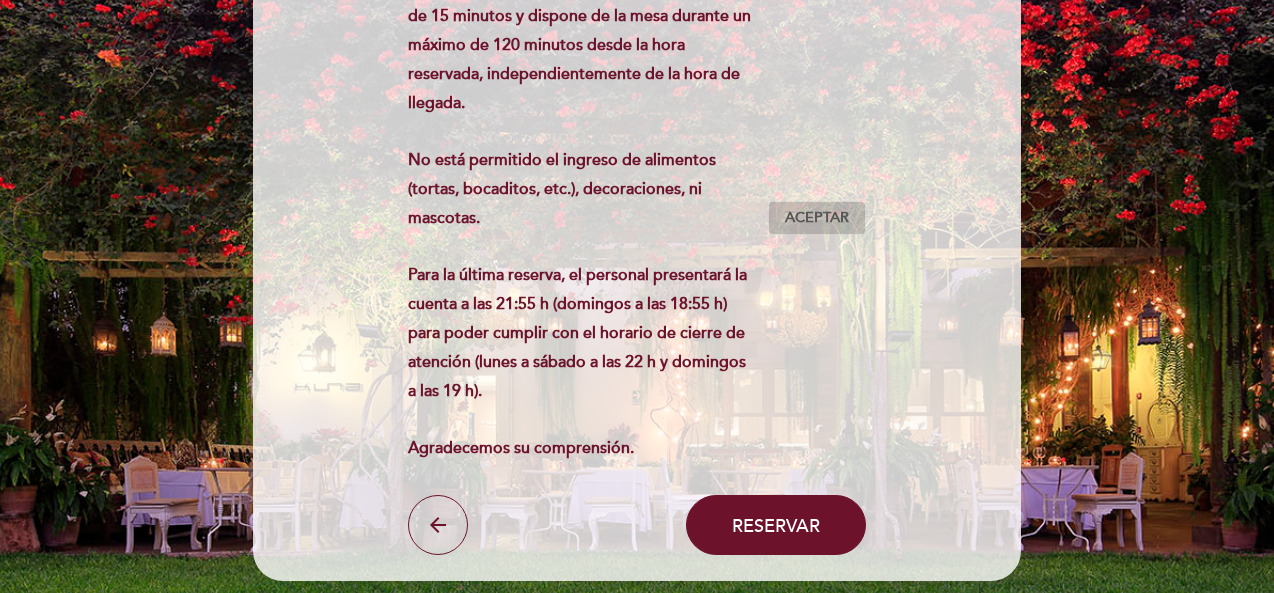 scroll, scrollTop: 400, scrollLeft: 0, axis: vertical 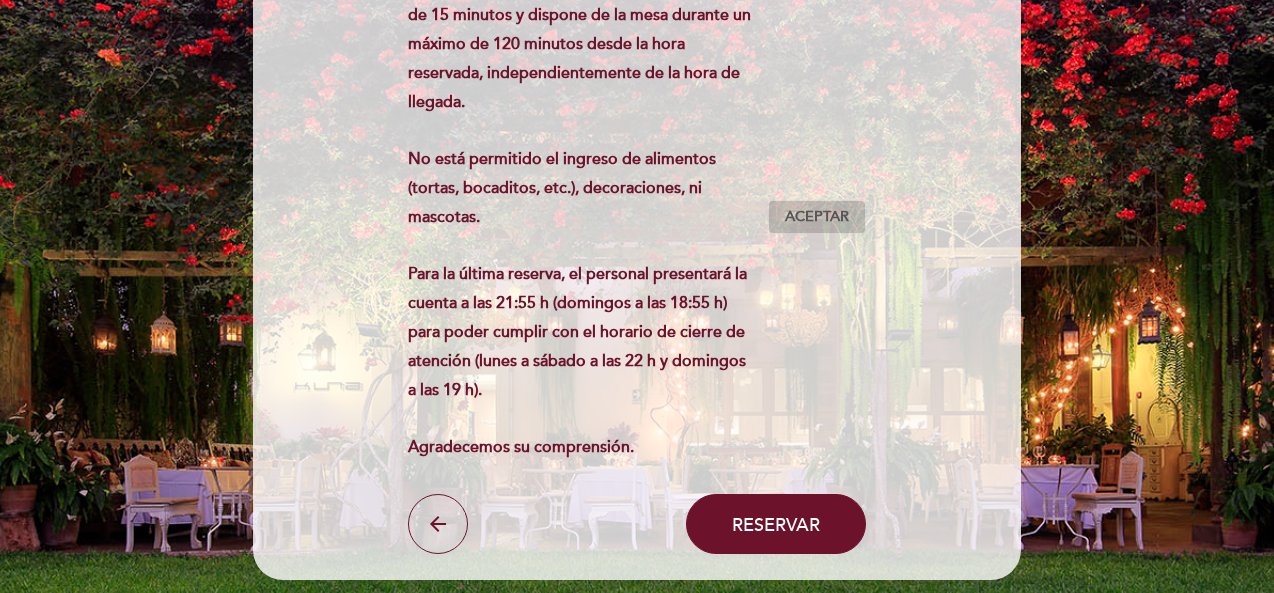 click on "Aceptar" at bounding box center (817, 217) 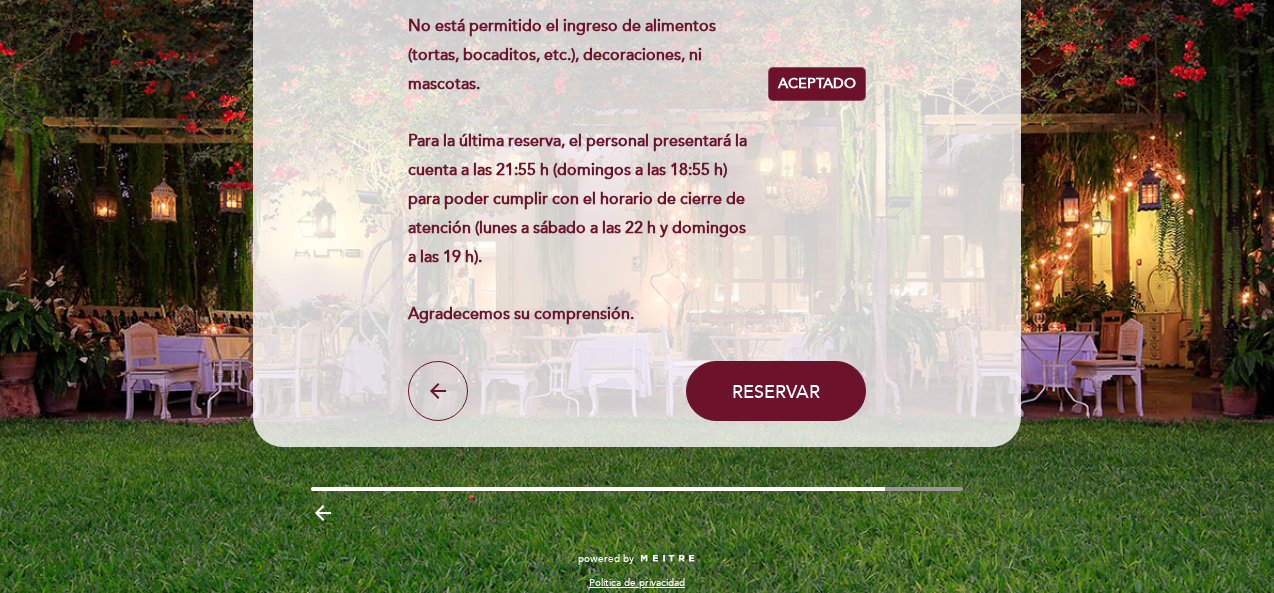 scroll, scrollTop: 550, scrollLeft: 0, axis: vertical 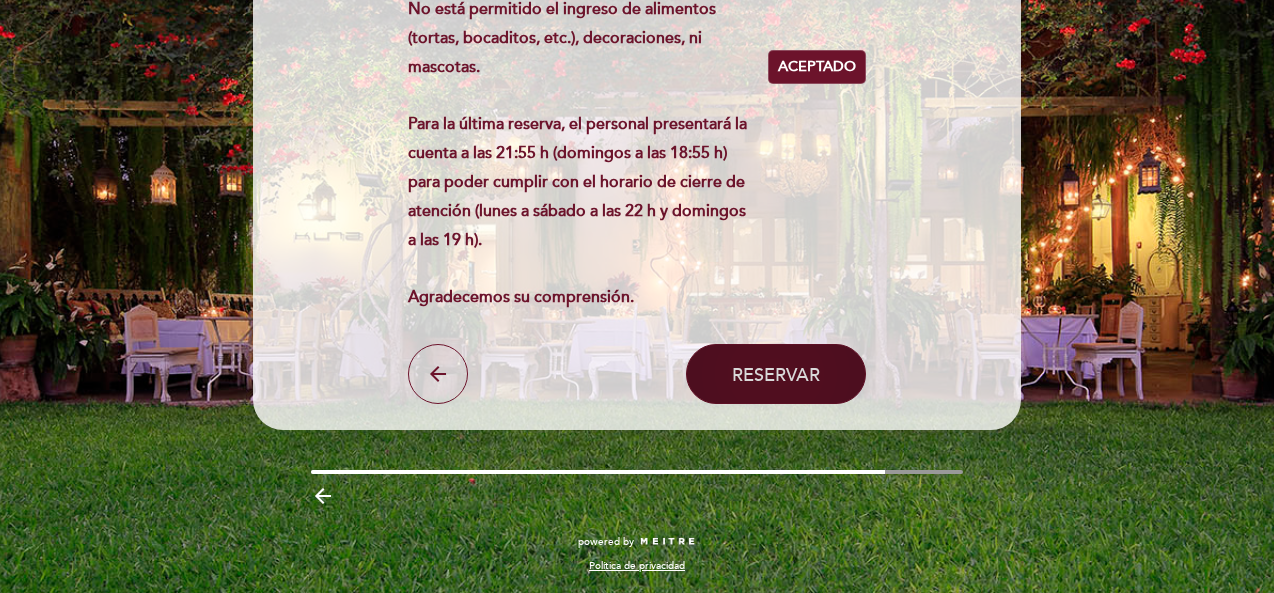 click on "Reservar" at bounding box center (776, 374) 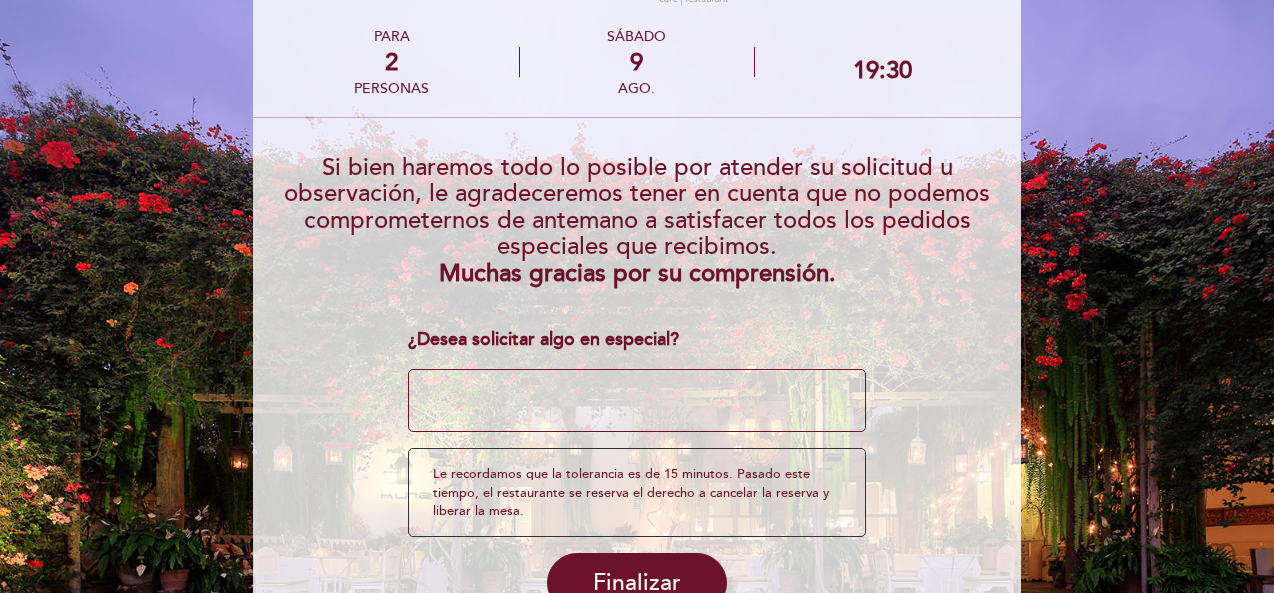scroll, scrollTop: 100, scrollLeft: 0, axis: vertical 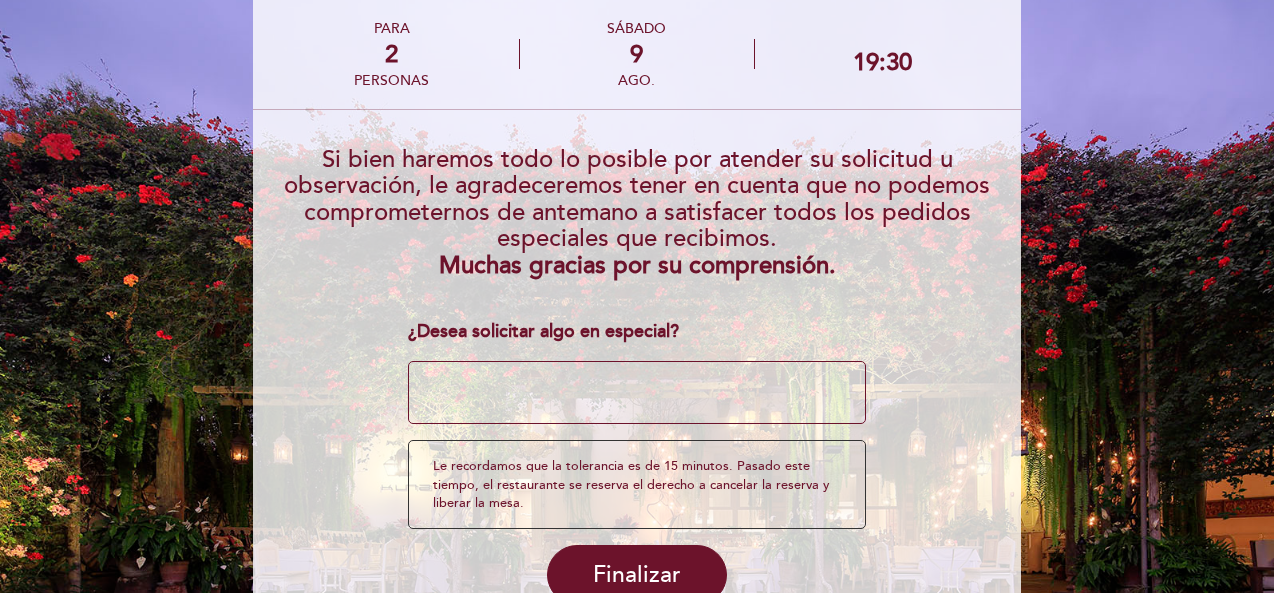 click at bounding box center (637, 393) 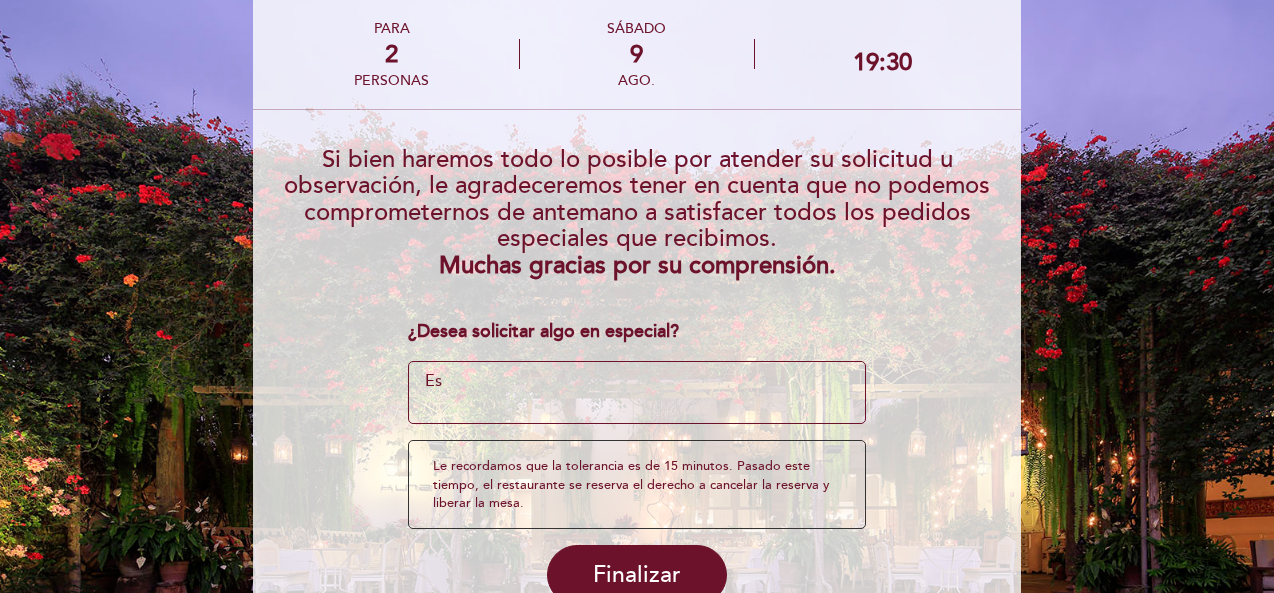 type on "E" 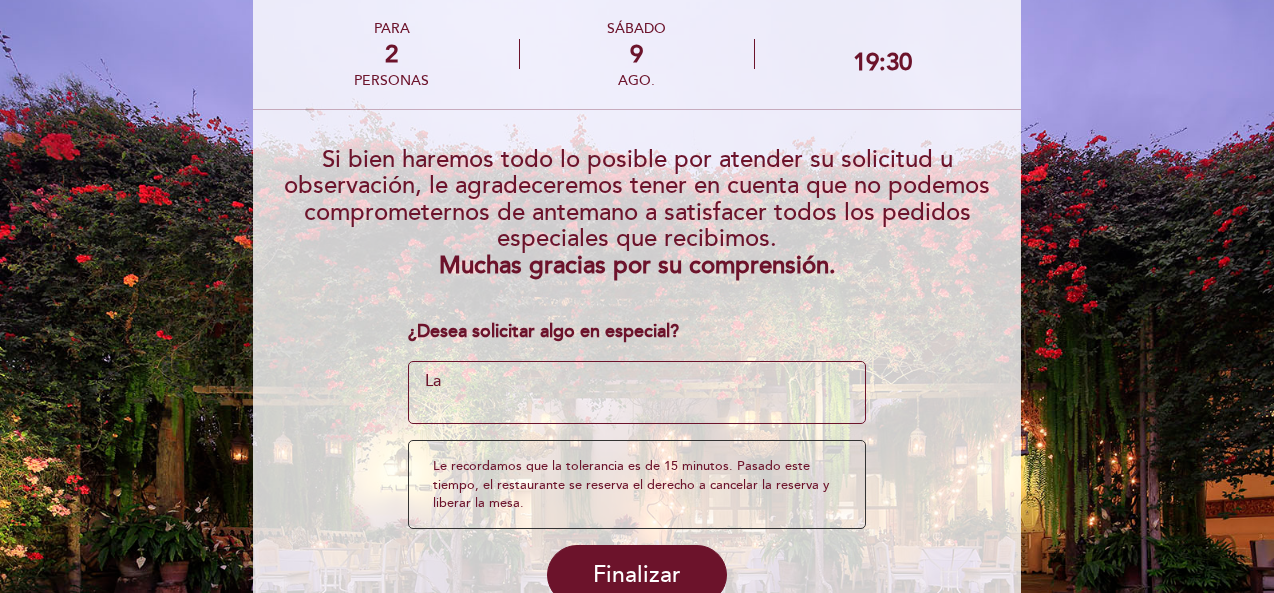 type on "L" 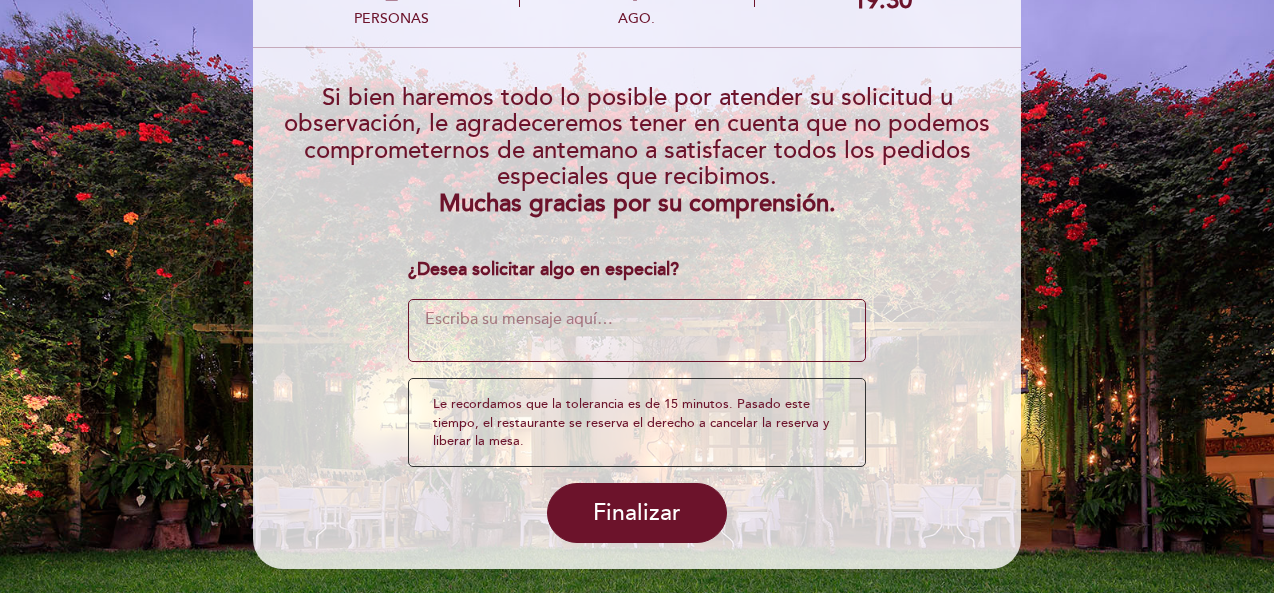 scroll, scrollTop: 200, scrollLeft: 0, axis: vertical 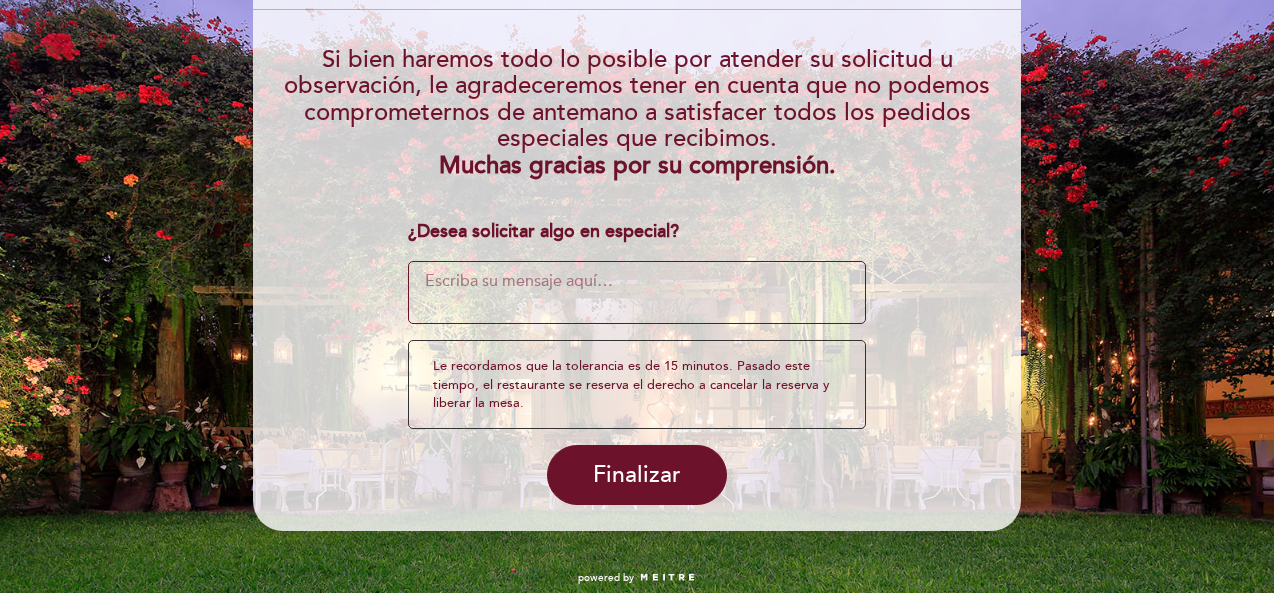 click at bounding box center (637, 293) 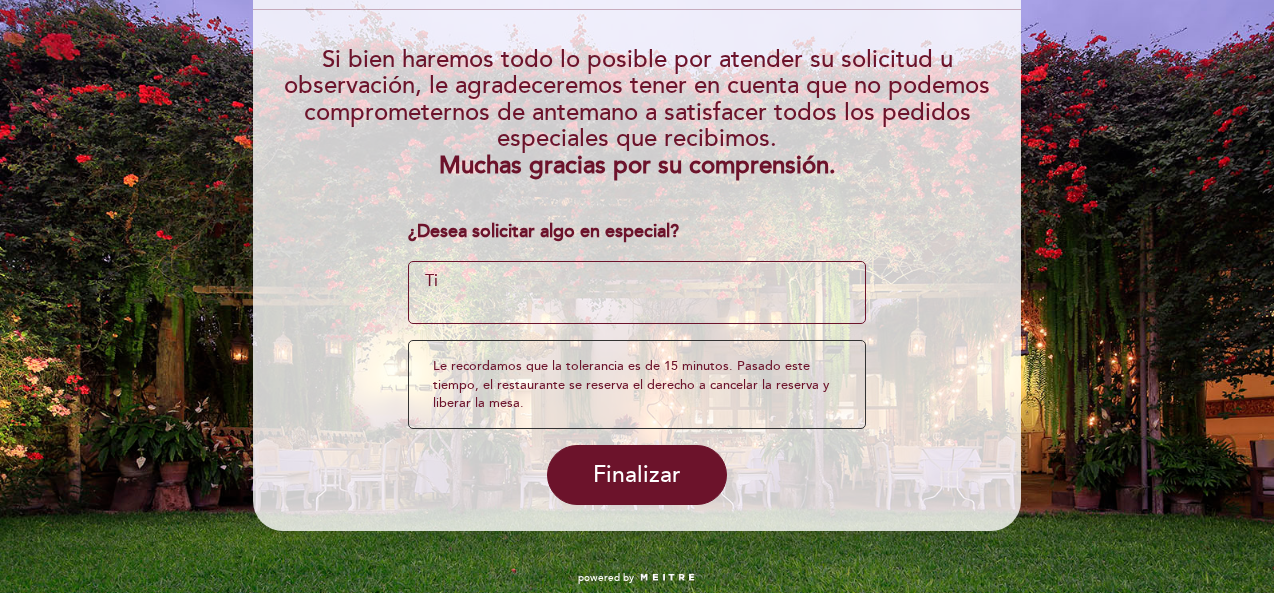type on "T" 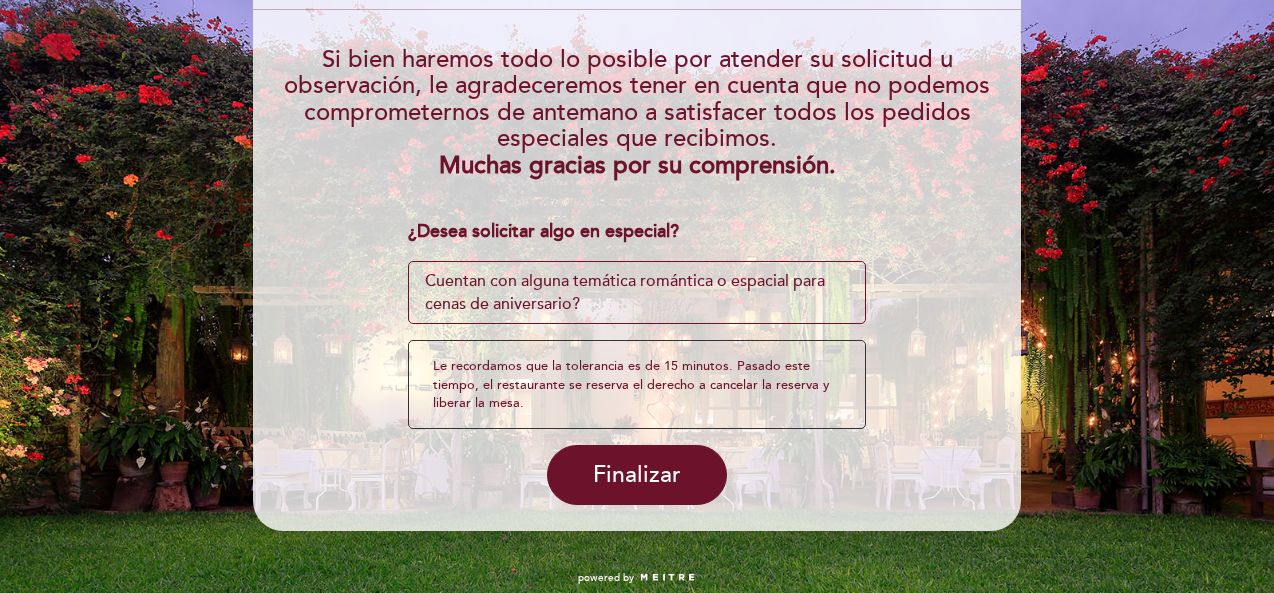 scroll, scrollTop: 0, scrollLeft: 0, axis: both 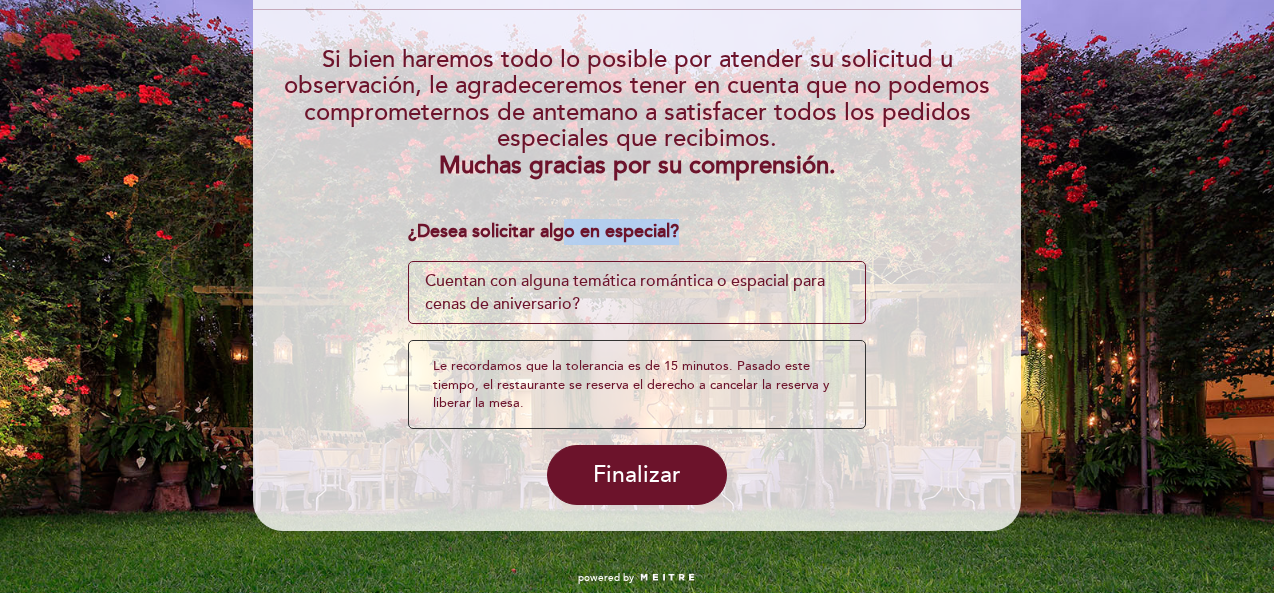drag, startPoint x: 693, startPoint y: 223, endPoint x: 563, endPoint y: 234, distance: 130.46455 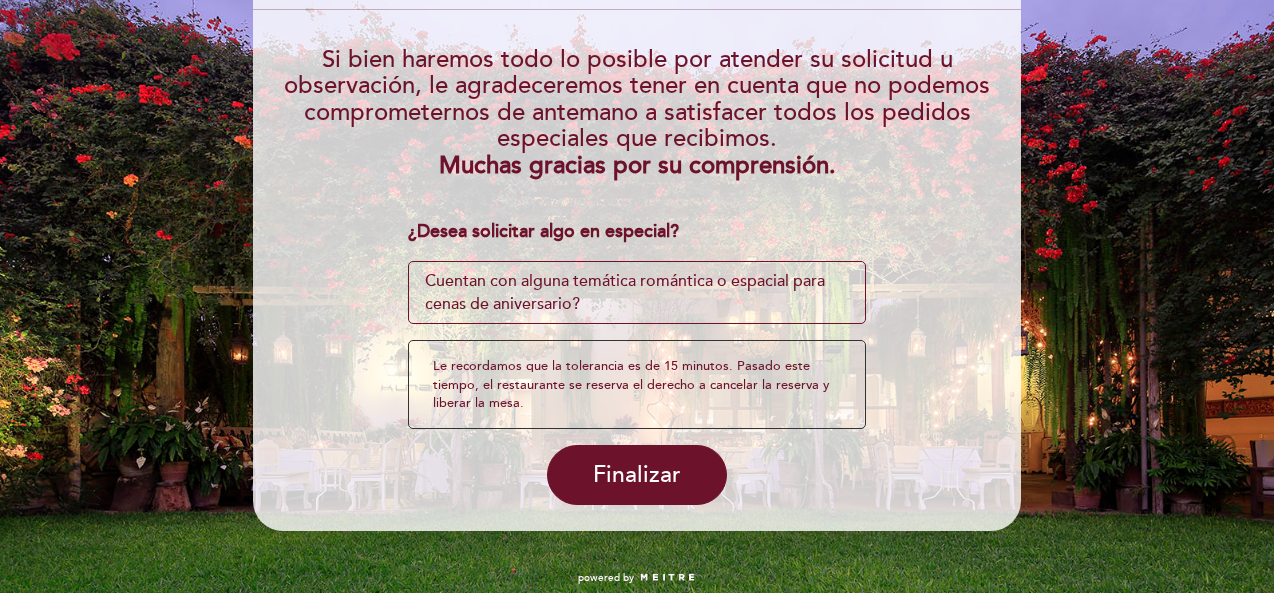 click on "¿Desea solicitar algo en especial?" at bounding box center [637, 232] 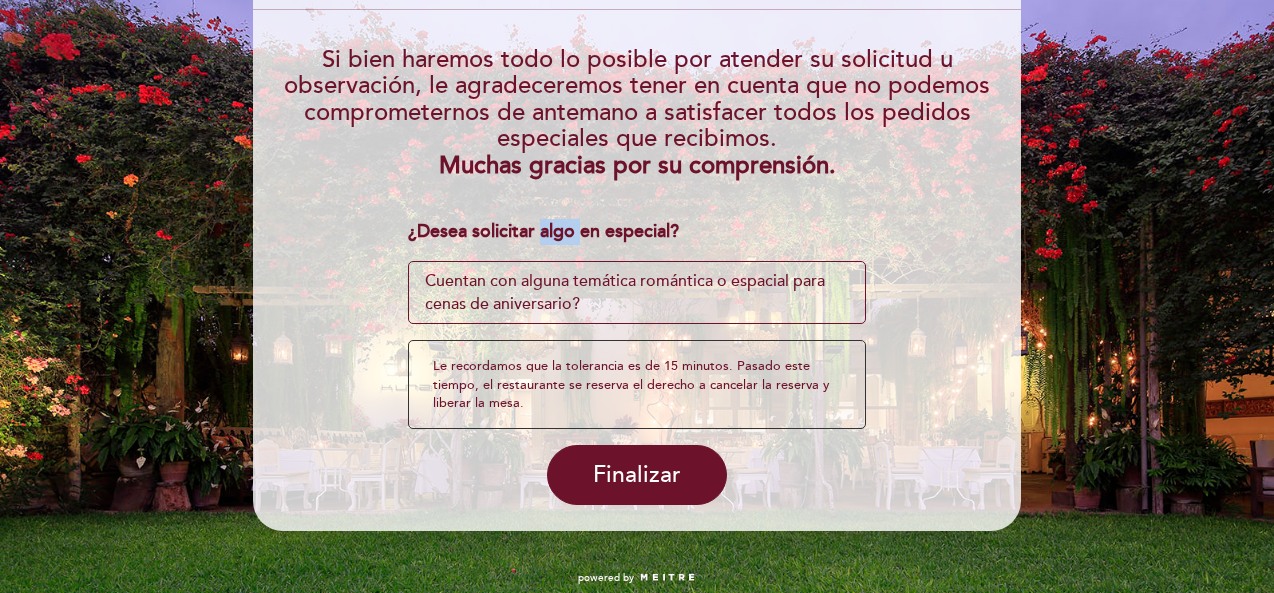 click on "¿Desea solicitar algo en especial?" at bounding box center (637, 232) 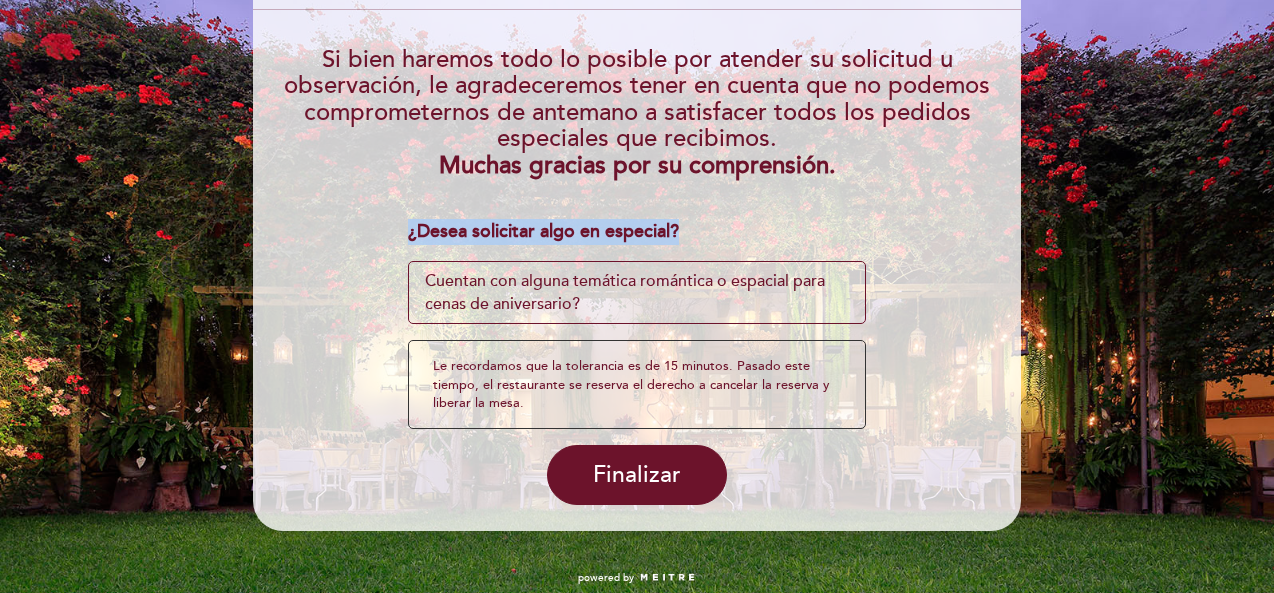 click on "¿Desea solicitar algo en especial?" at bounding box center [637, 232] 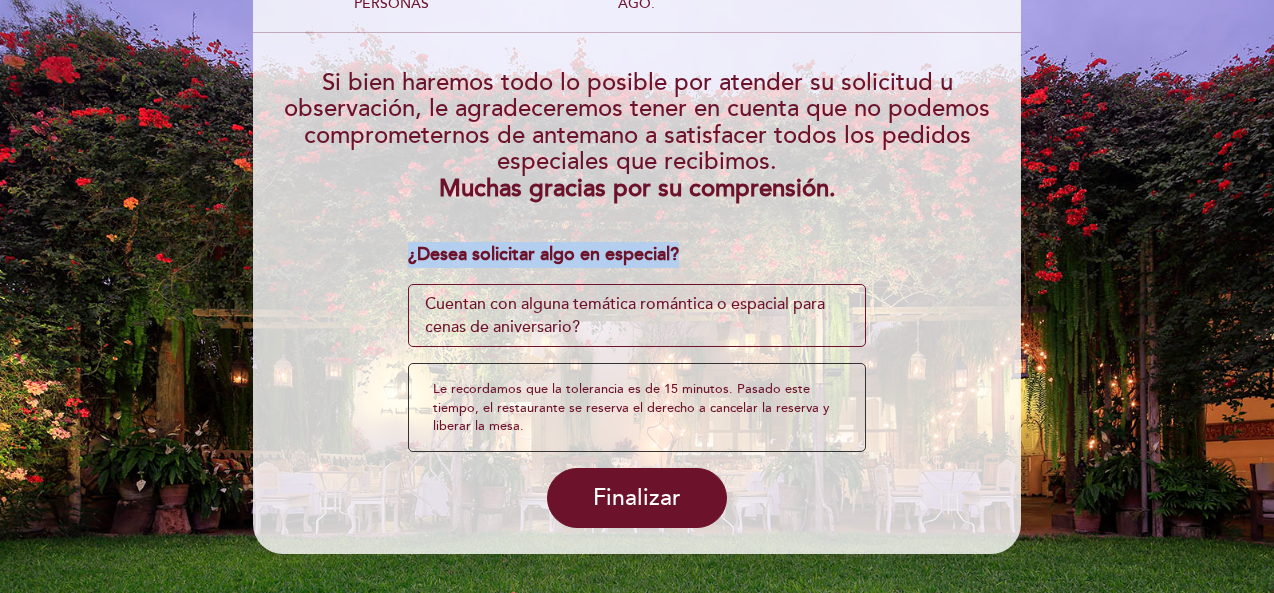 scroll, scrollTop: 200, scrollLeft: 0, axis: vertical 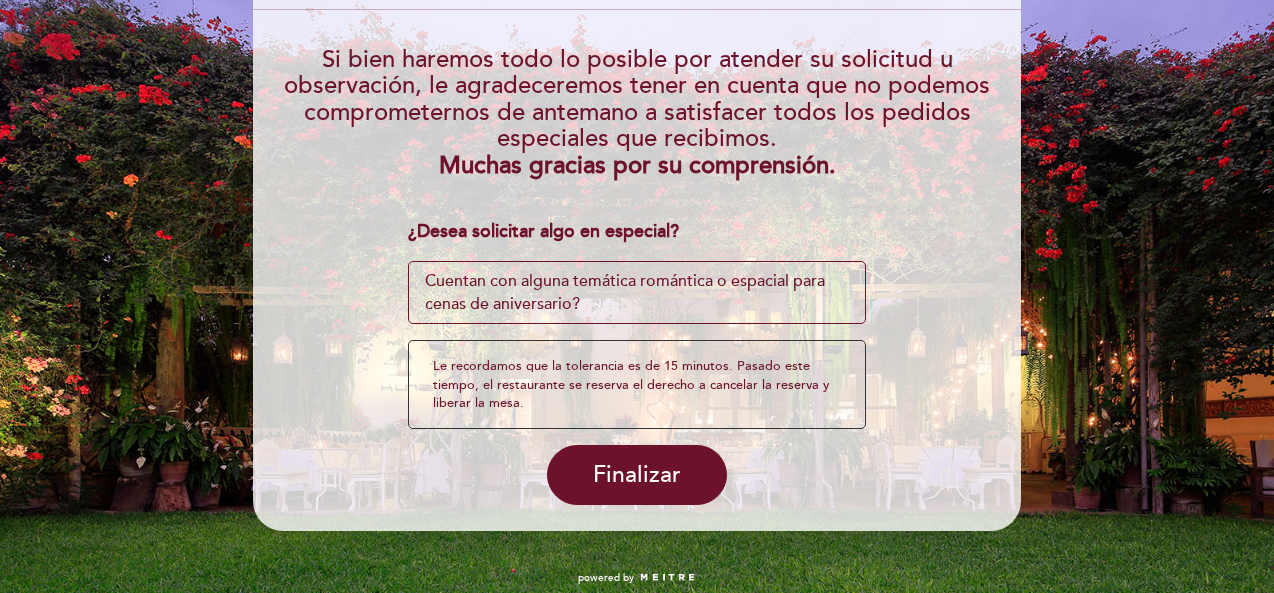 click at bounding box center (637, 293) 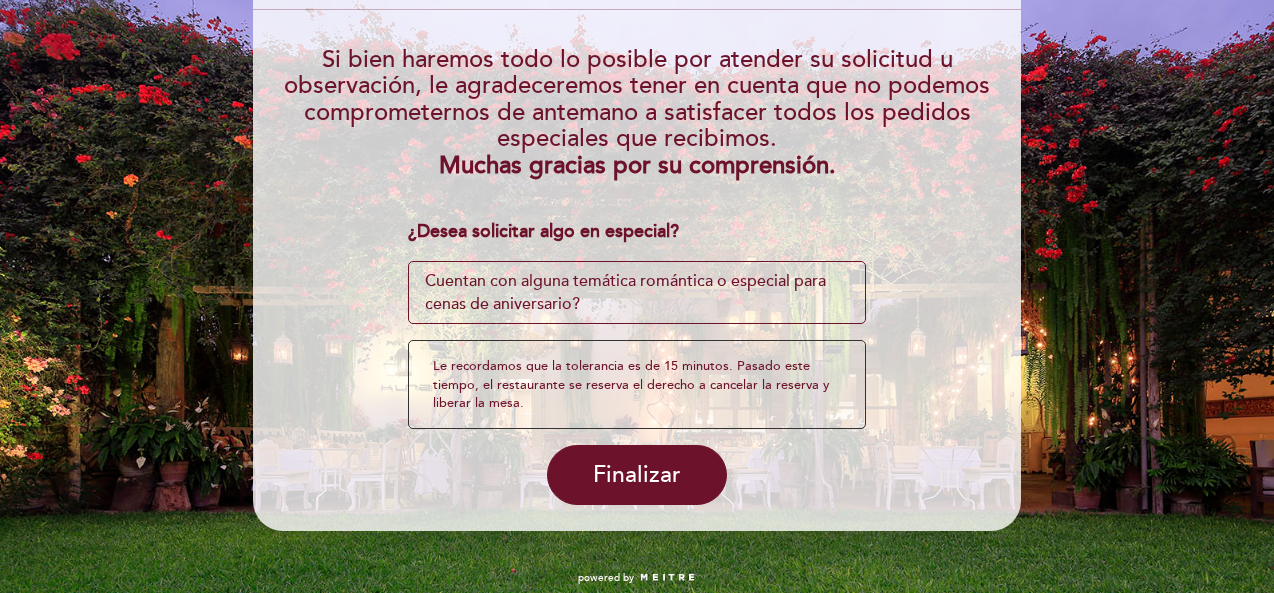drag, startPoint x: 570, startPoint y: 303, endPoint x: 382, endPoint y: 287, distance: 188.67963 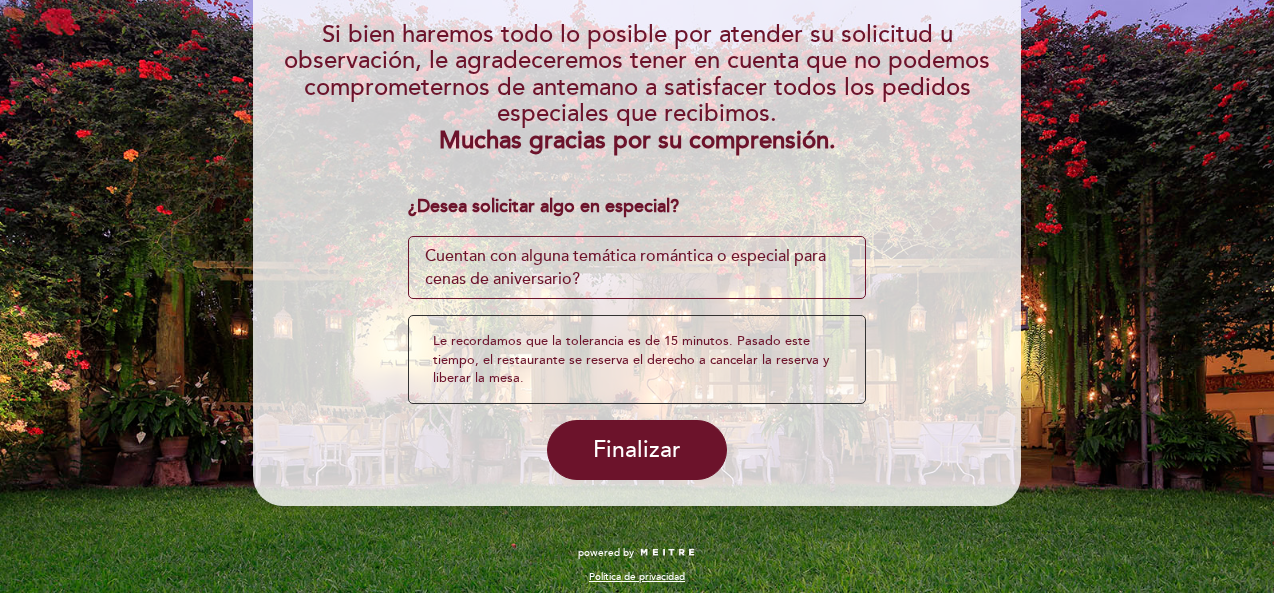scroll, scrollTop: 235, scrollLeft: 0, axis: vertical 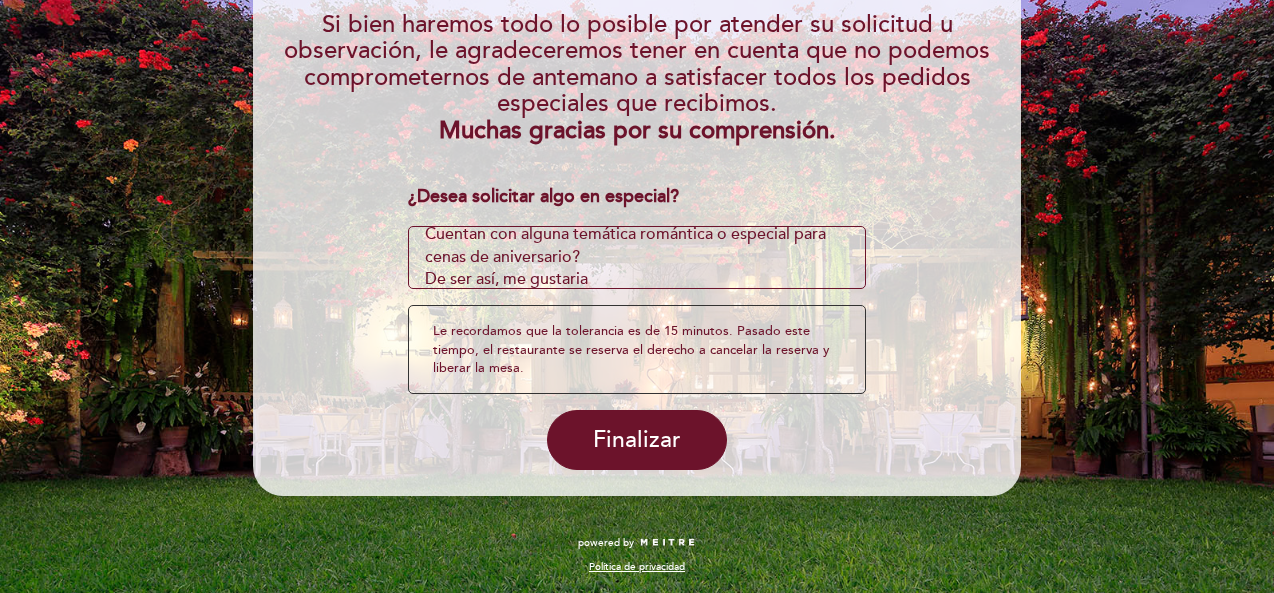 drag, startPoint x: 550, startPoint y: 284, endPoint x: 494, endPoint y: 229, distance: 78.492035 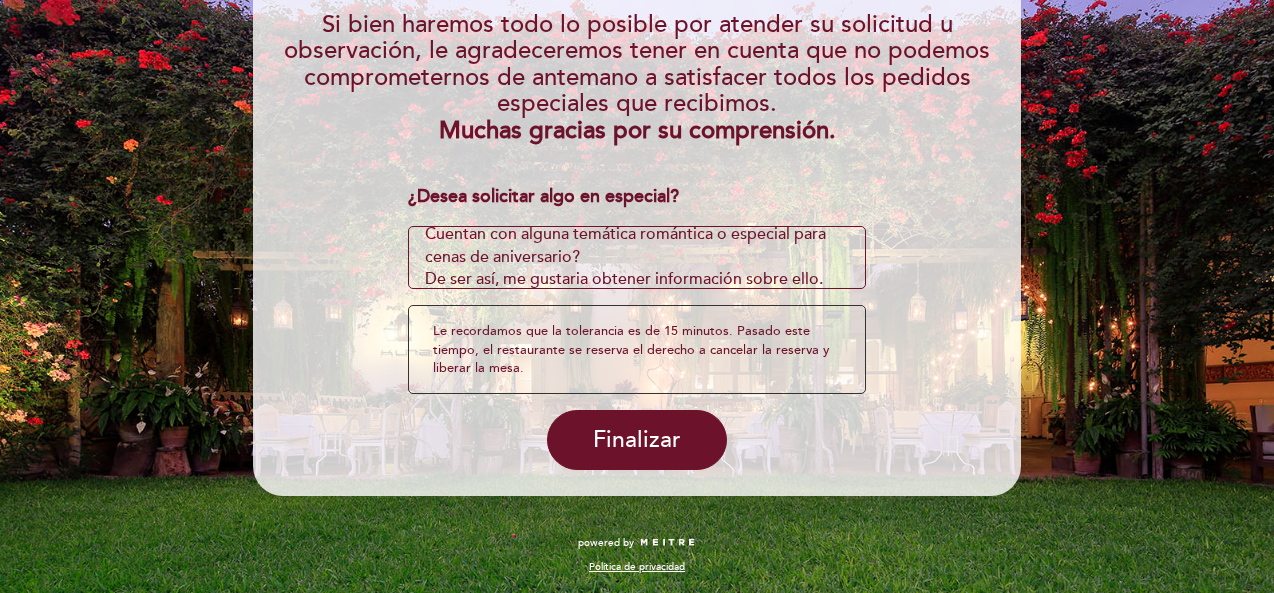 click at bounding box center (637, 258) 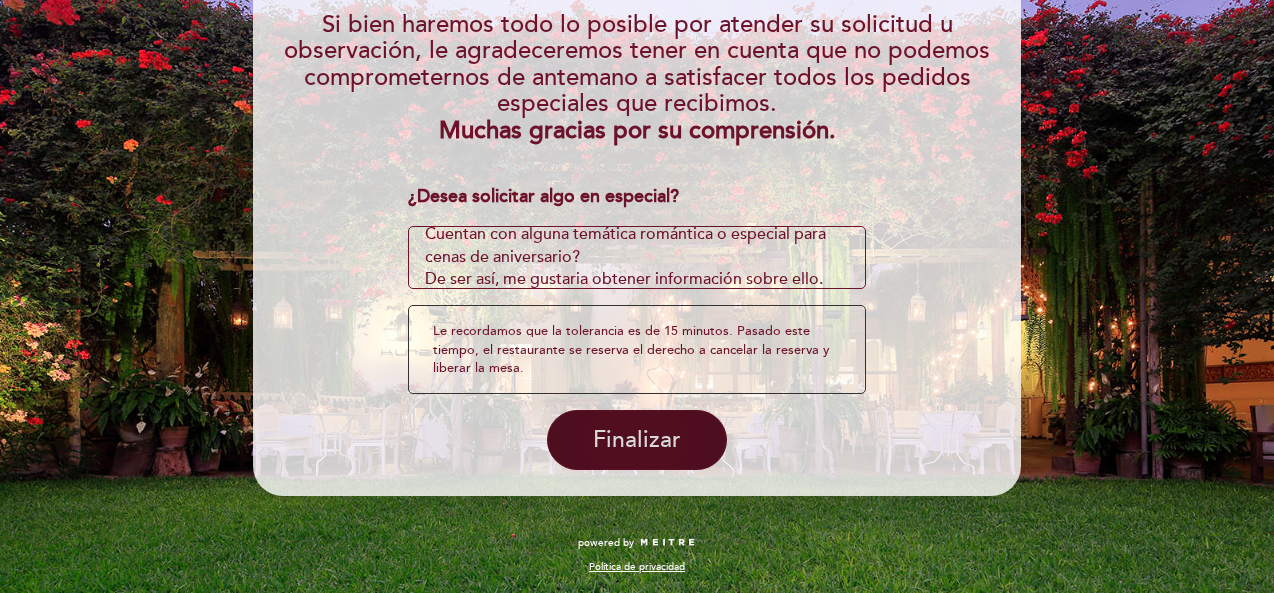 type on "Cuentan con alguna temática romántica o especial para cenas de aniversario?
De ser así, me gustaria obtener información sobre ello." 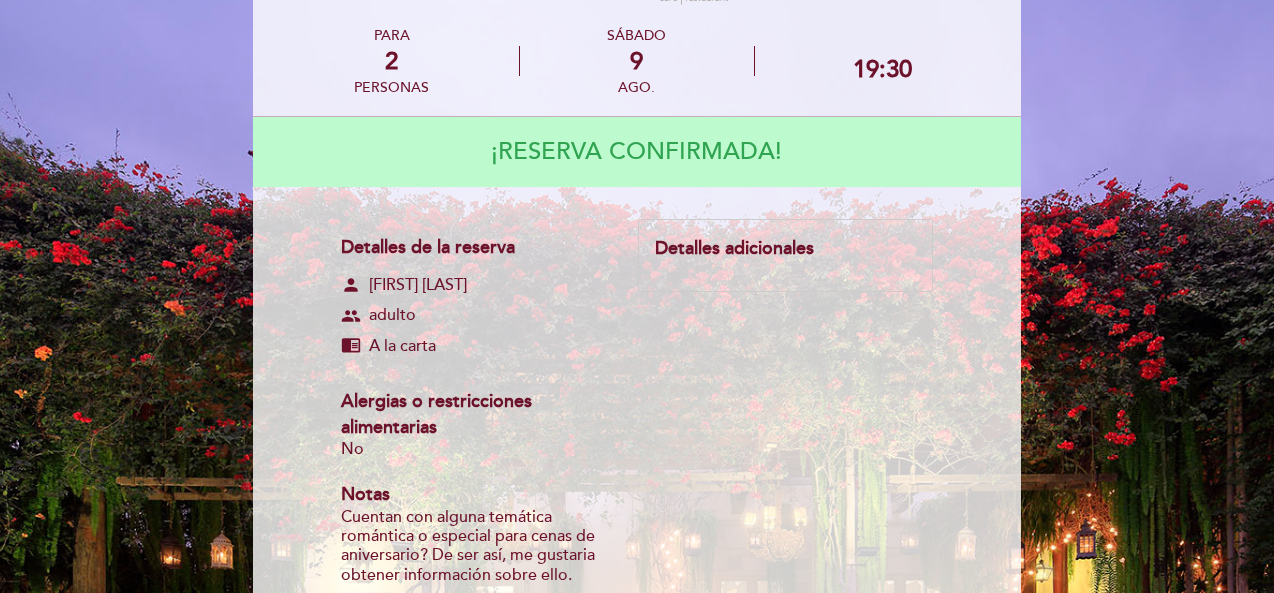 scroll, scrollTop: 408, scrollLeft: 0, axis: vertical 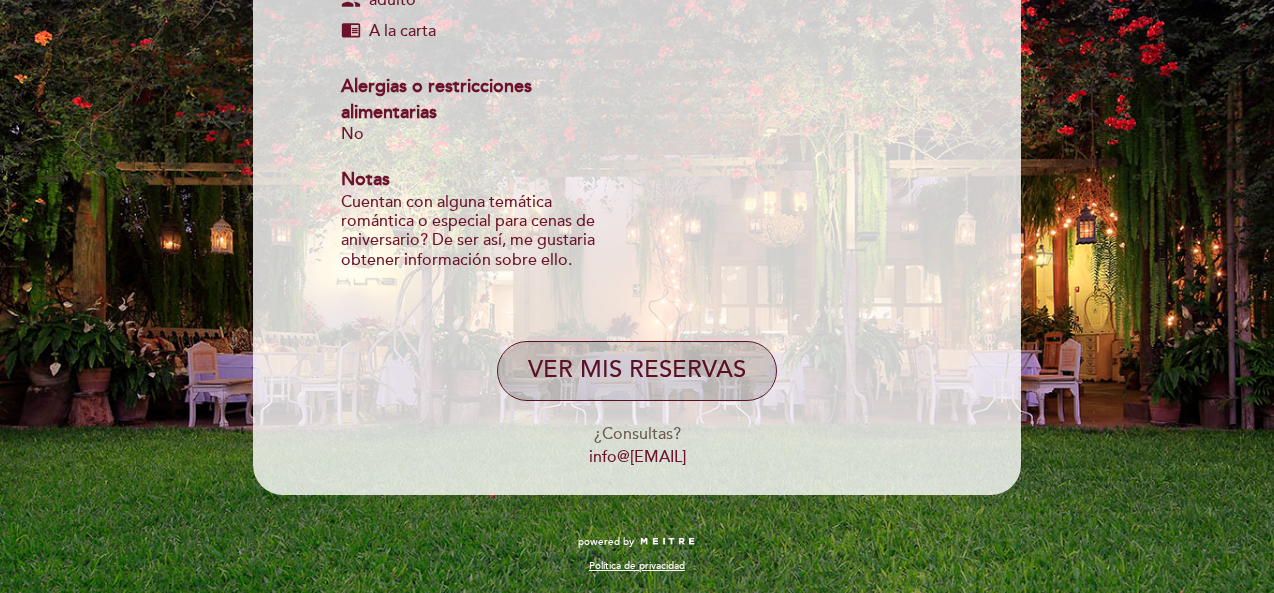 click on "VER MIS RESERVAS" at bounding box center [637, 371] 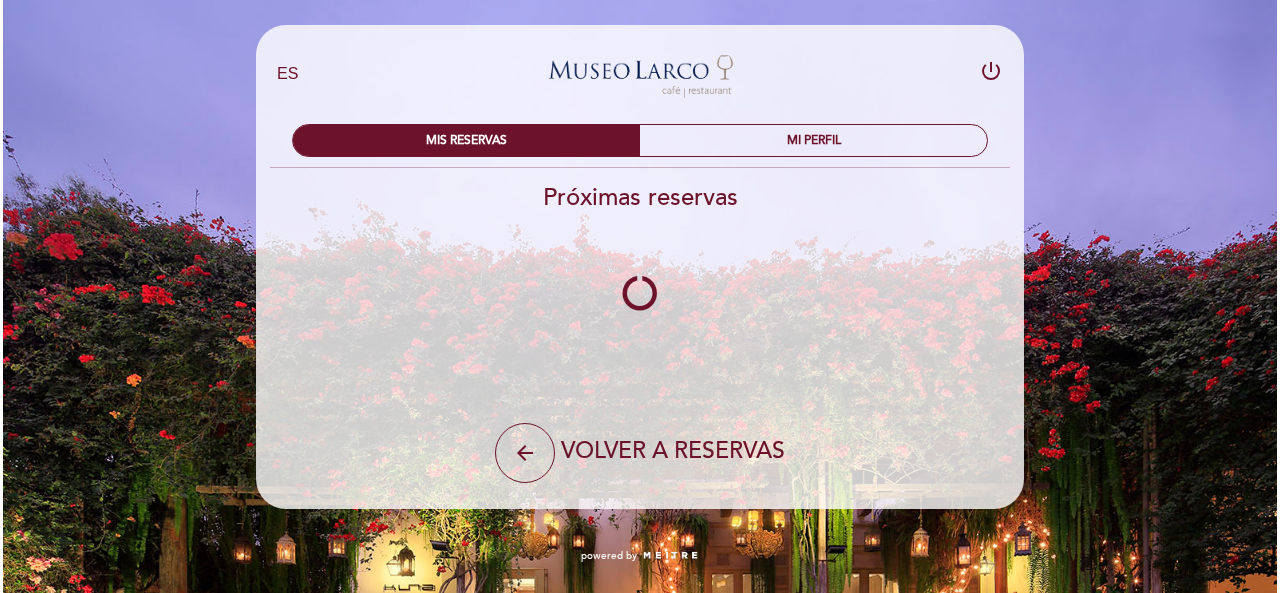 scroll, scrollTop: 0, scrollLeft: 0, axis: both 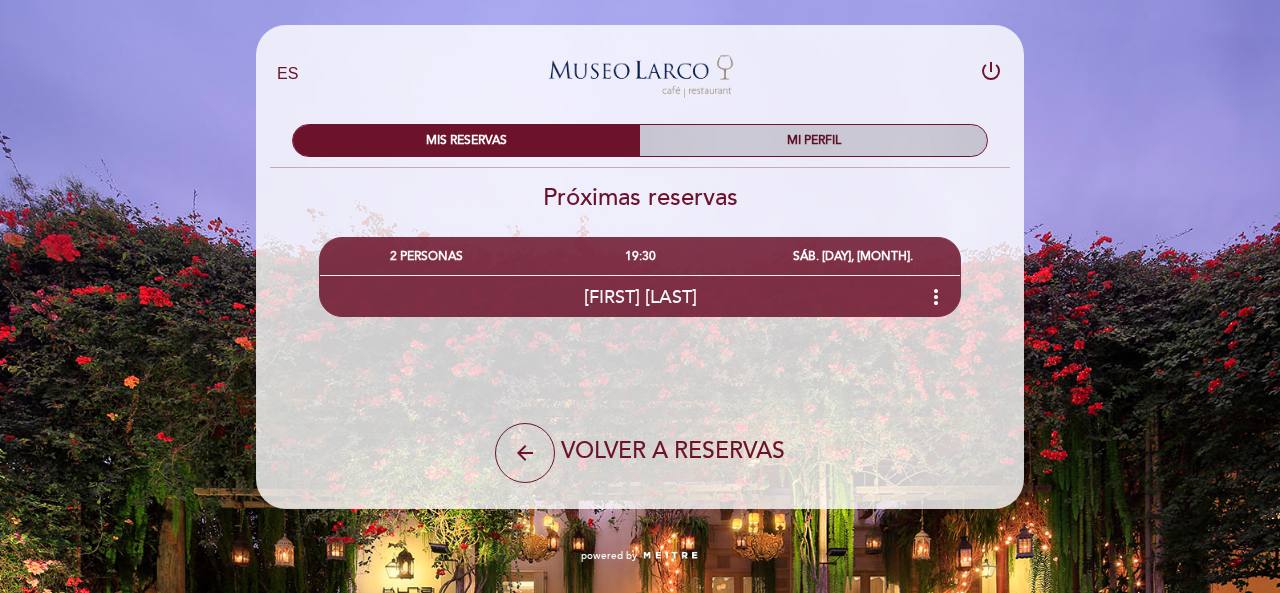 click on "MI PERFIL" at bounding box center (813, 140) 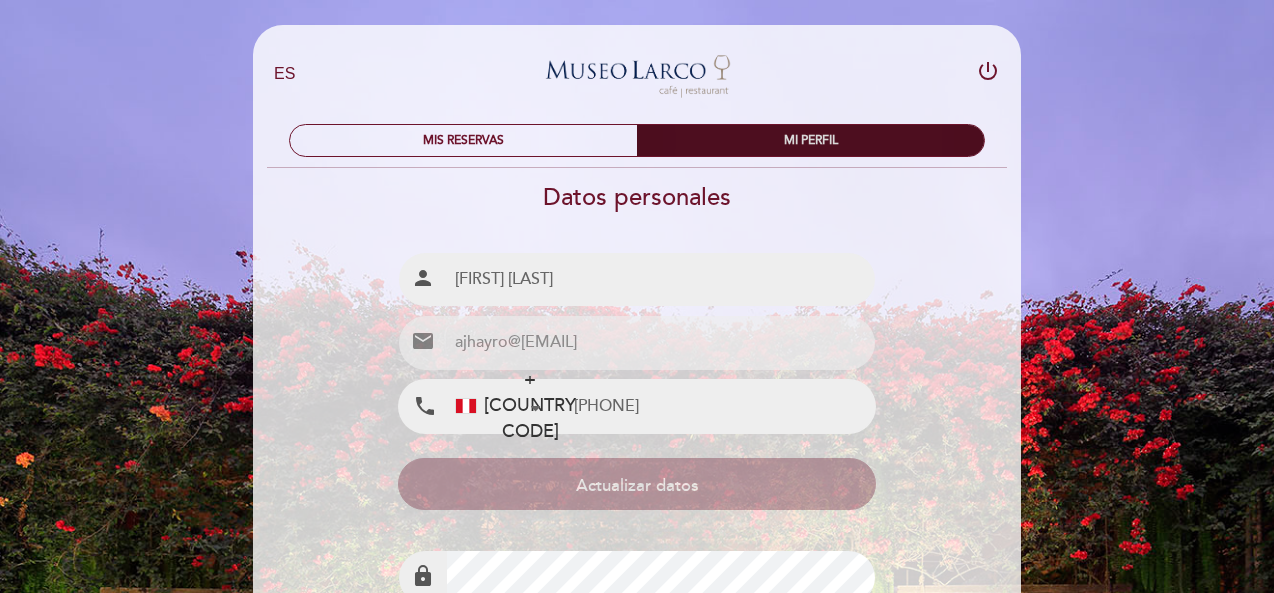 type on "[PHONE]" 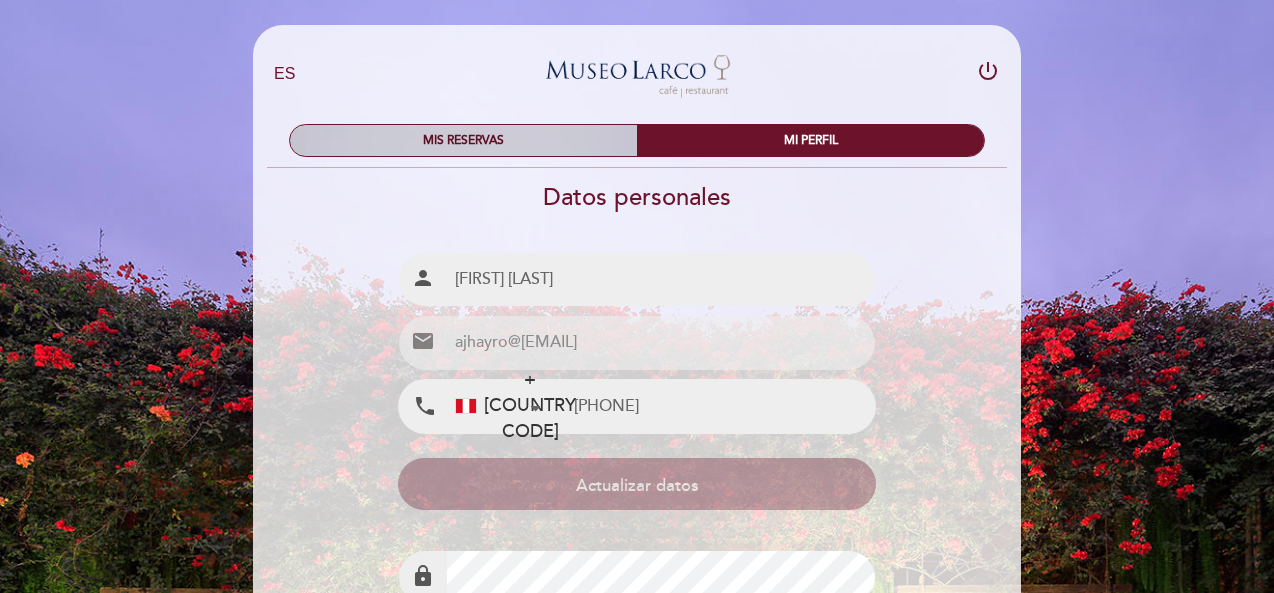 click on "MIS RESERVAS" at bounding box center (463, 140) 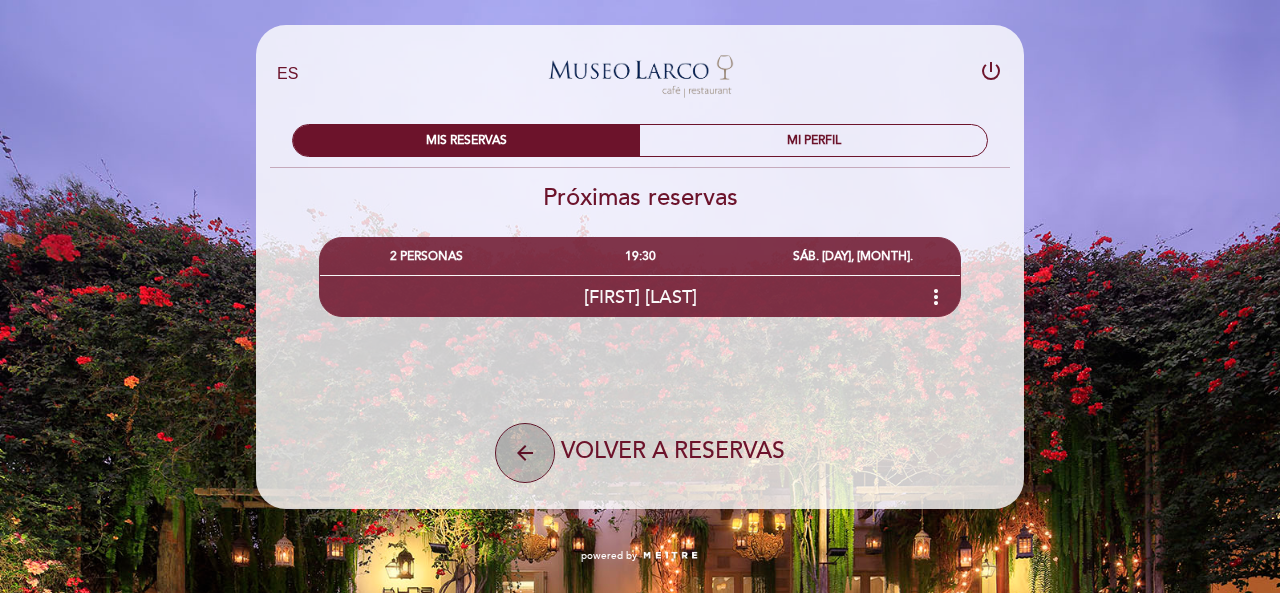 click on "arrow_back" at bounding box center (525, 453) 